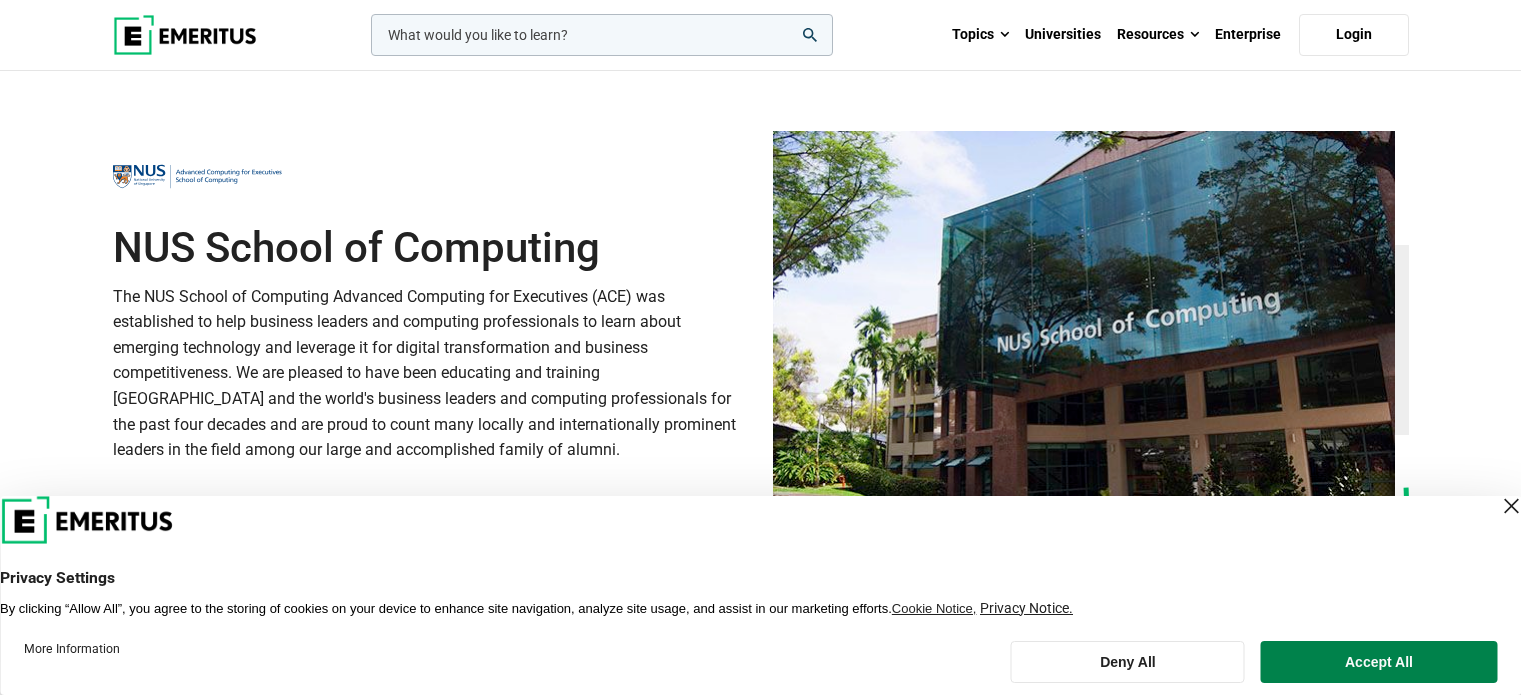 scroll, scrollTop: 0, scrollLeft: 0, axis: both 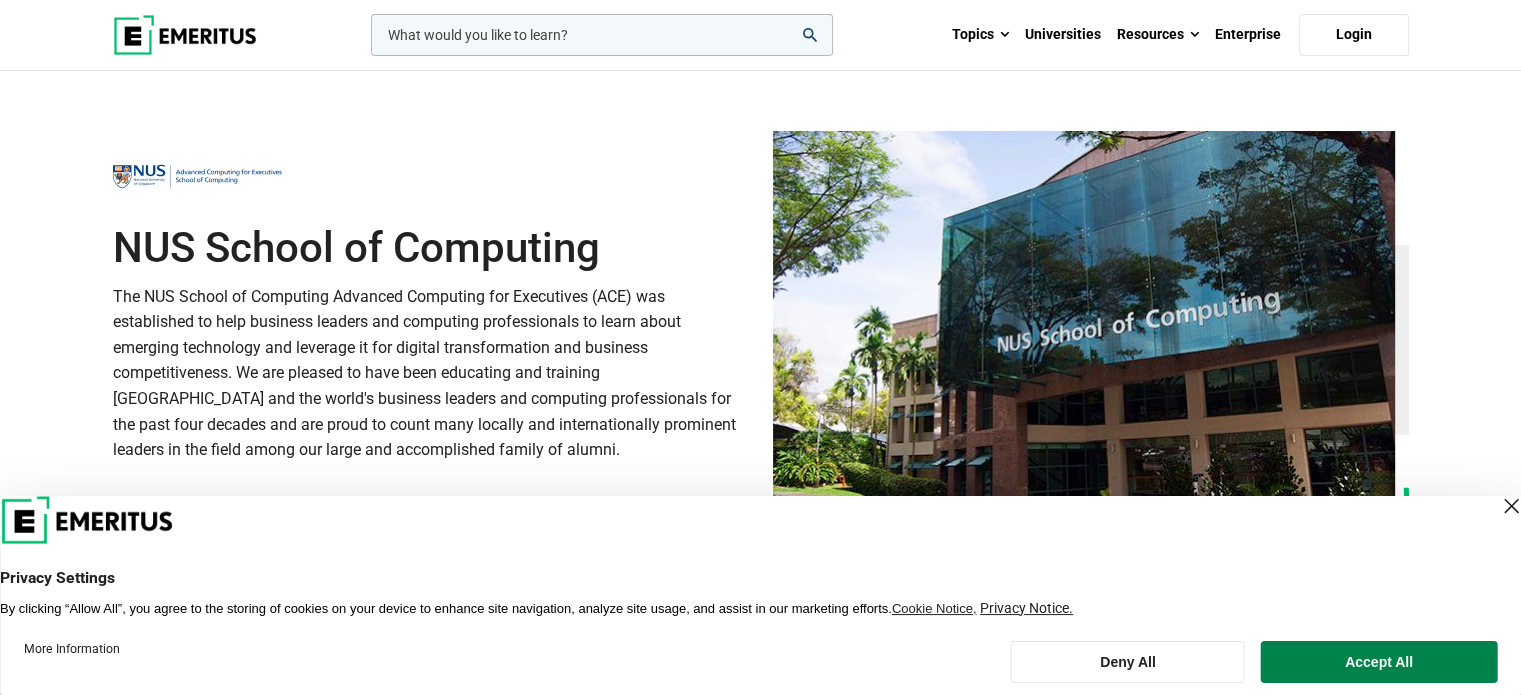 click at bounding box center [1511, 506] 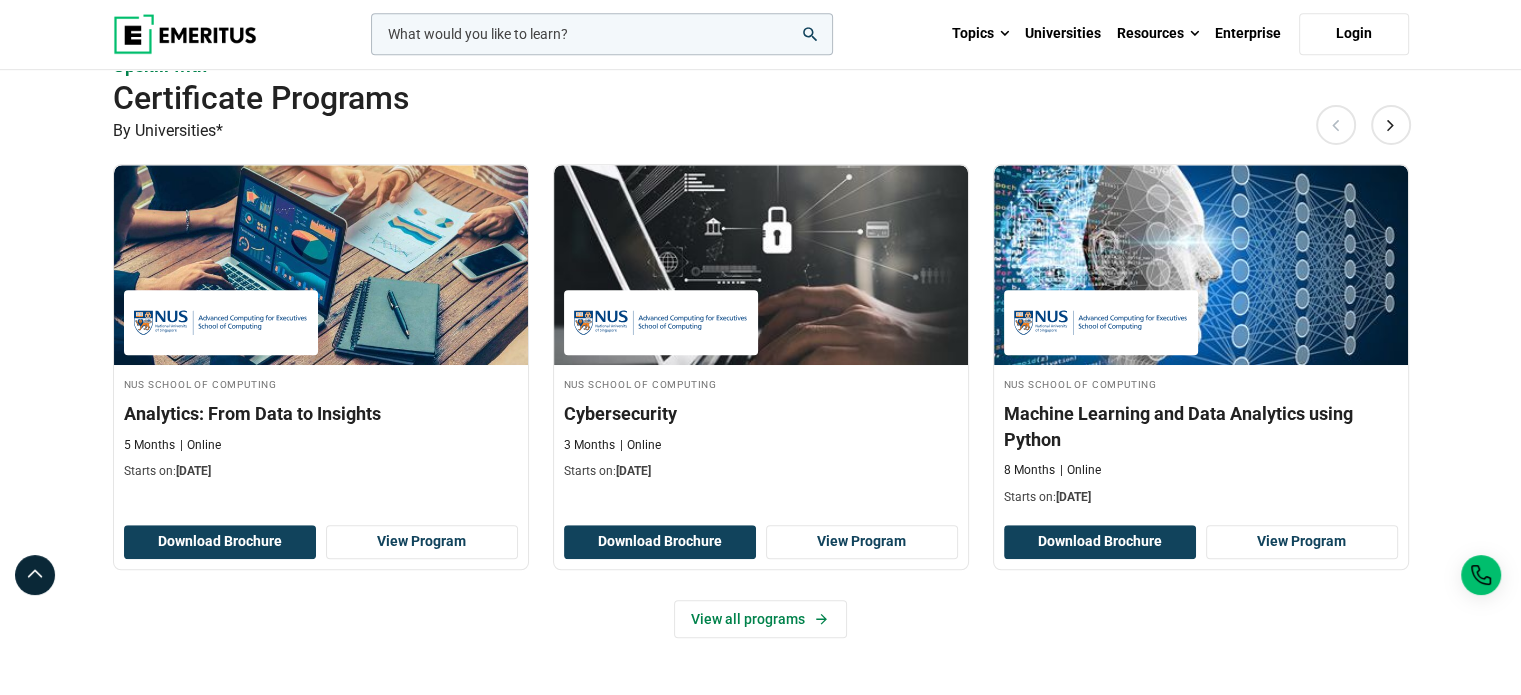 scroll, scrollTop: 1300, scrollLeft: 0, axis: vertical 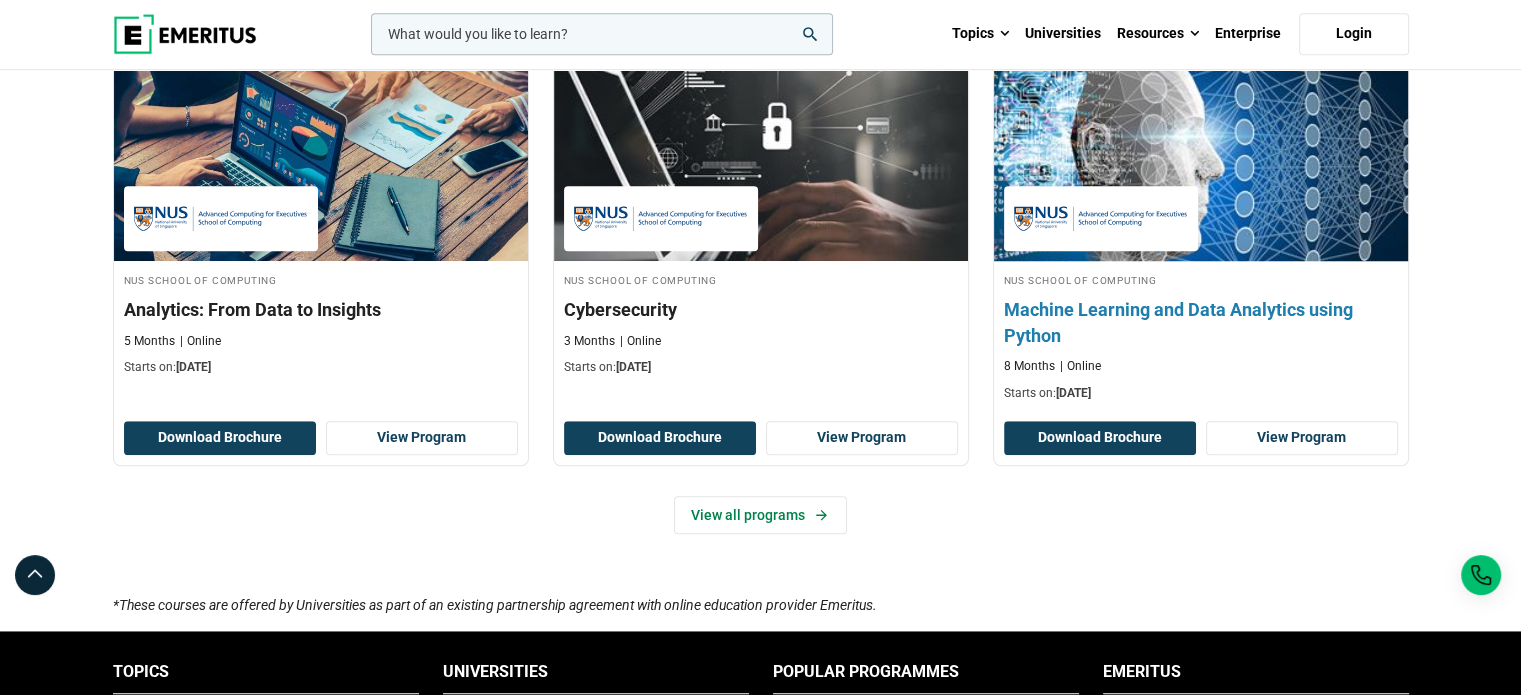 drag, startPoint x: 1115, startPoint y: 307, endPoint x: 1082, endPoint y: 312, distance: 33.37664 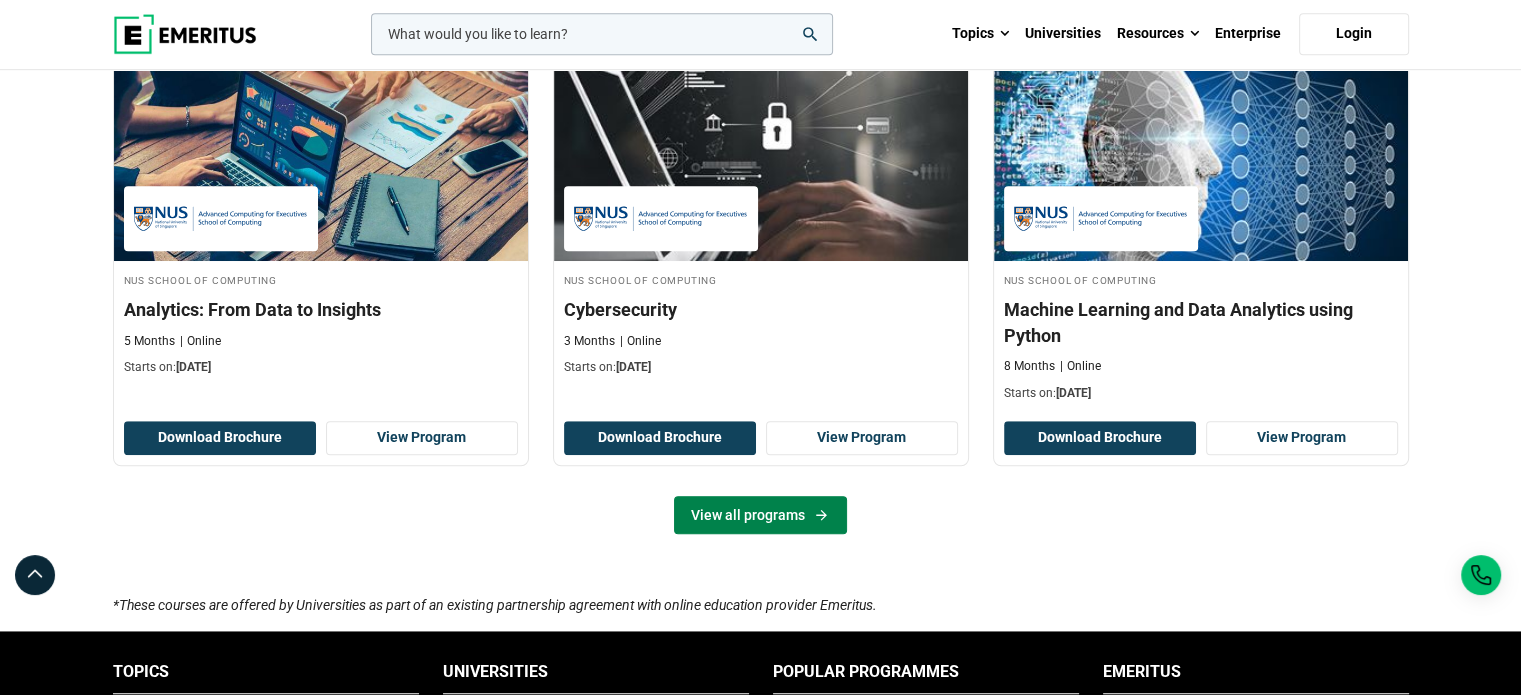 click on "View all programs" at bounding box center (760, 515) 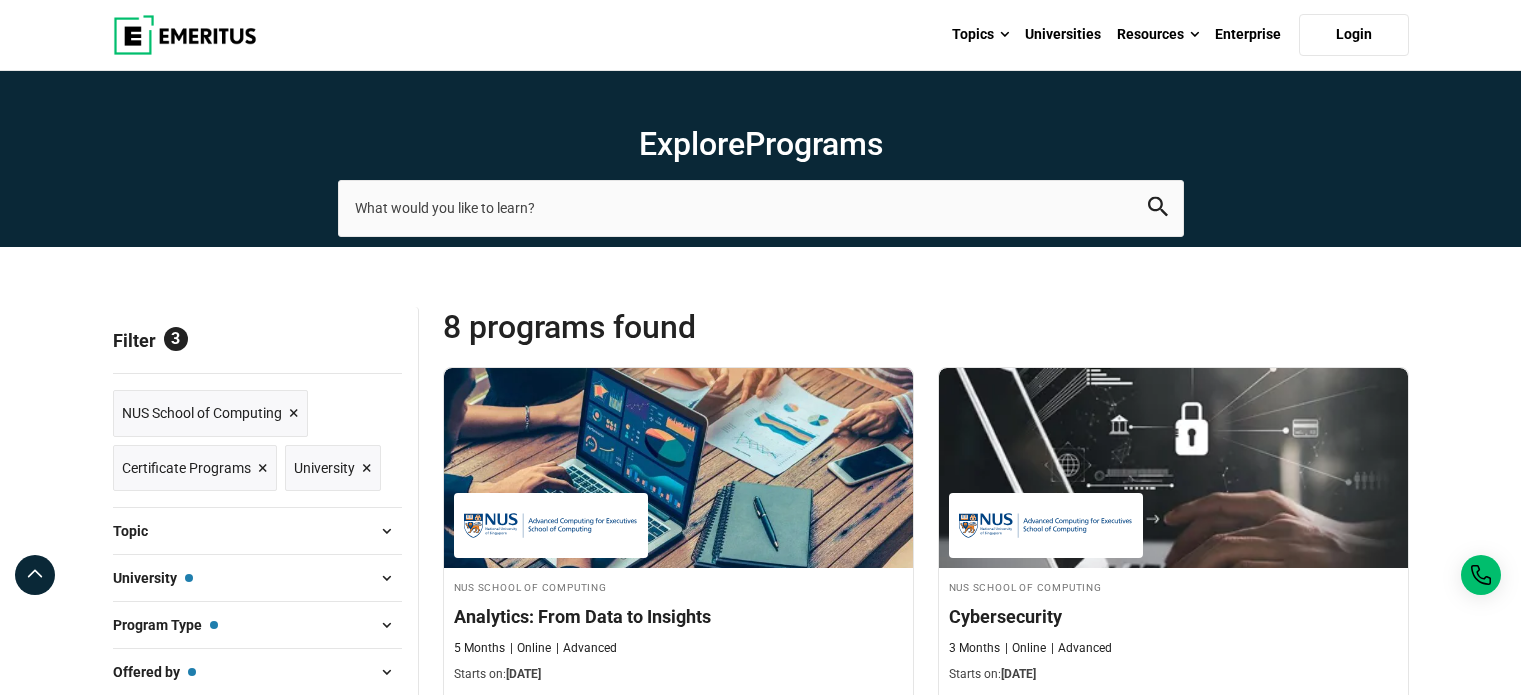 scroll, scrollTop: 0, scrollLeft: 0, axis: both 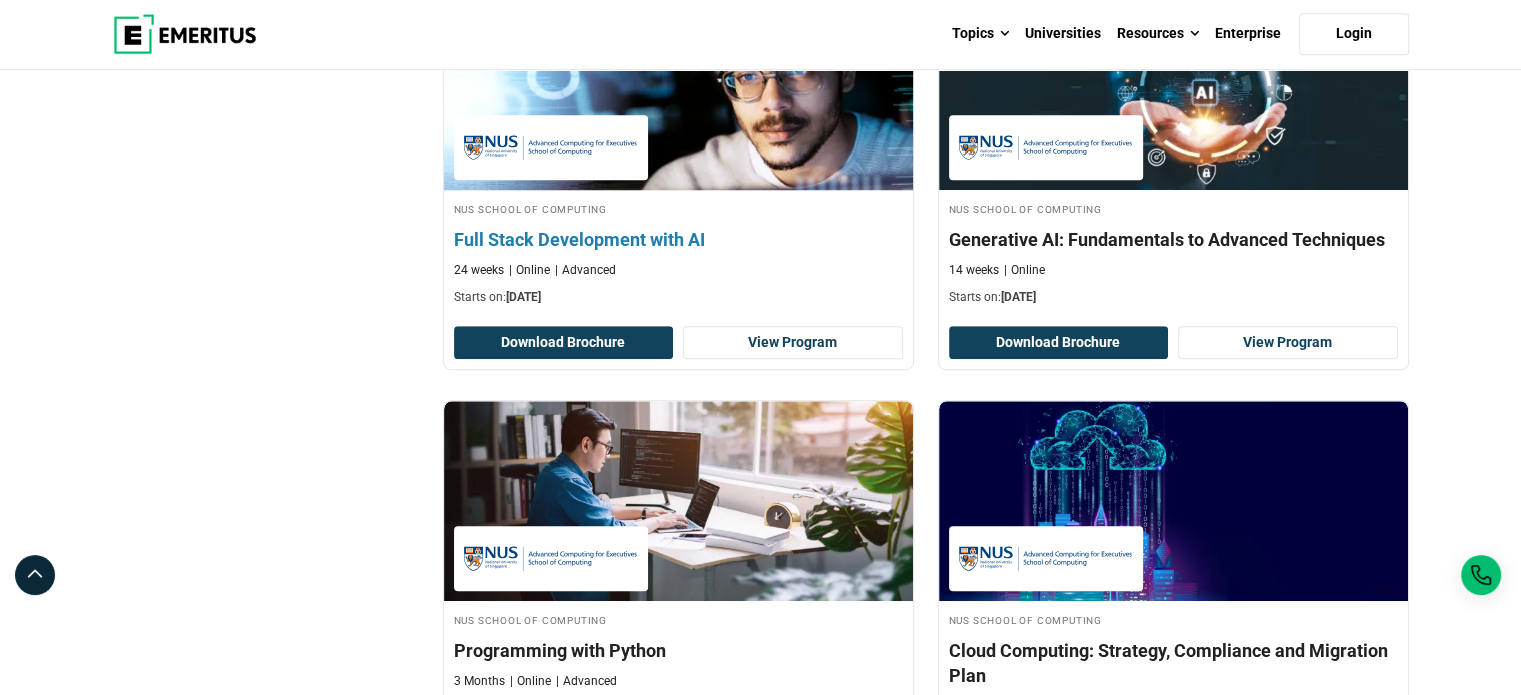 click at bounding box center (678, 90) 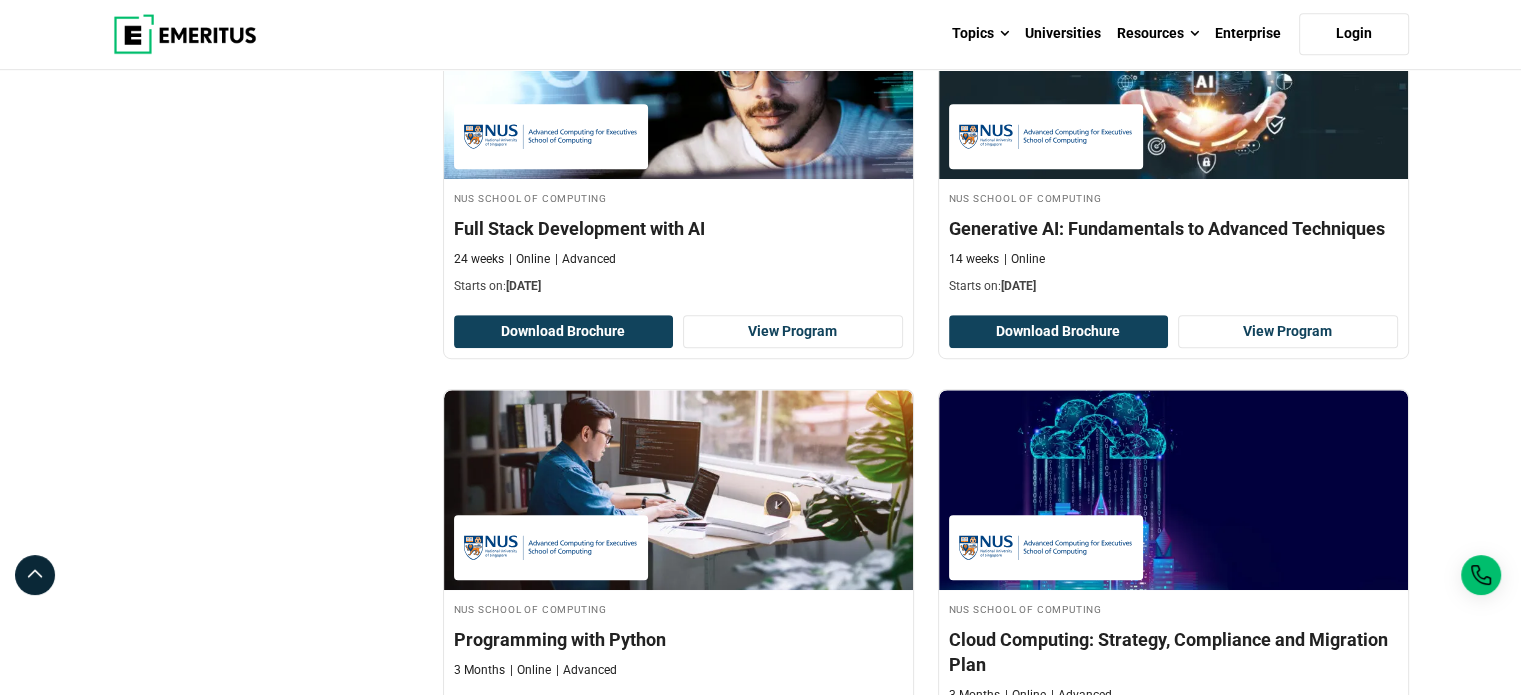 scroll, scrollTop: 1200, scrollLeft: 0, axis: vertical 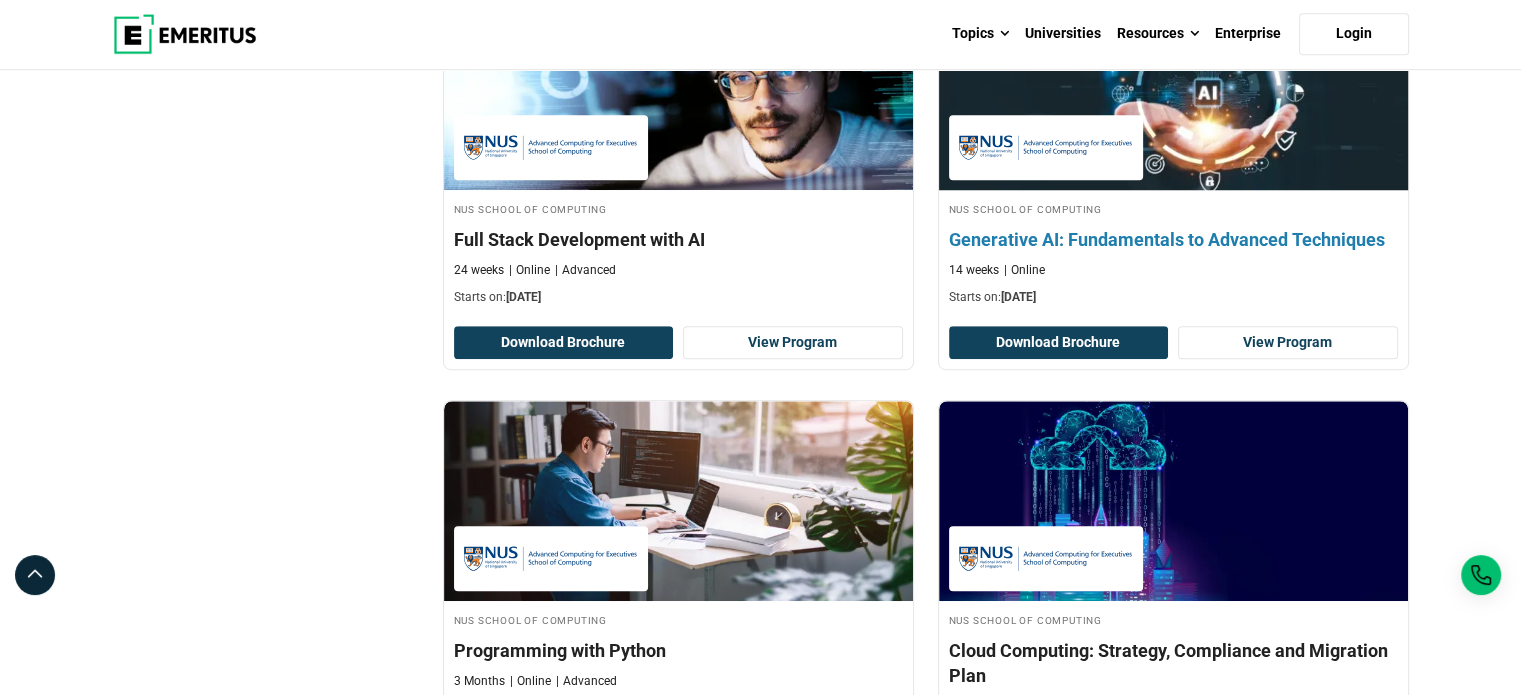 click at bounding box center (1173, 90) 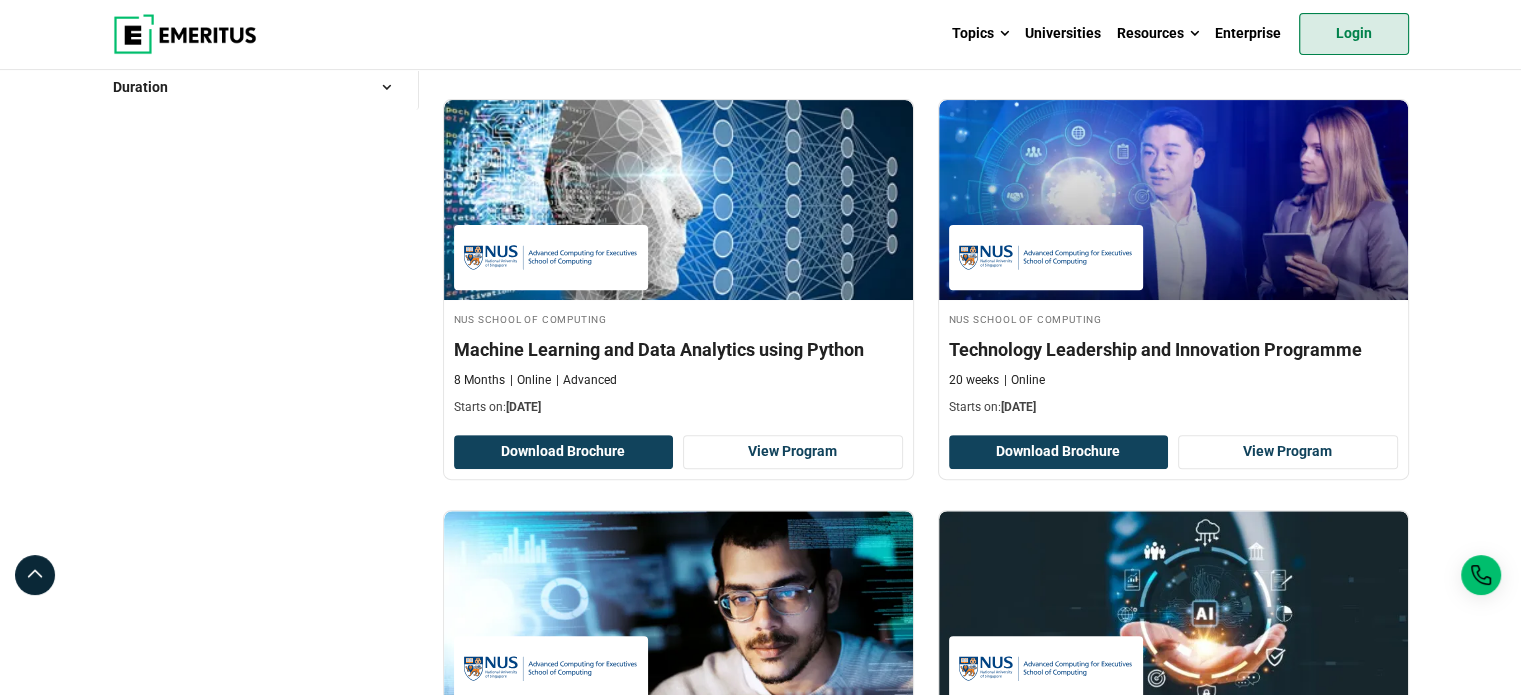 scroll, scrollTop: 0, scrollLeft: 0, axis: both 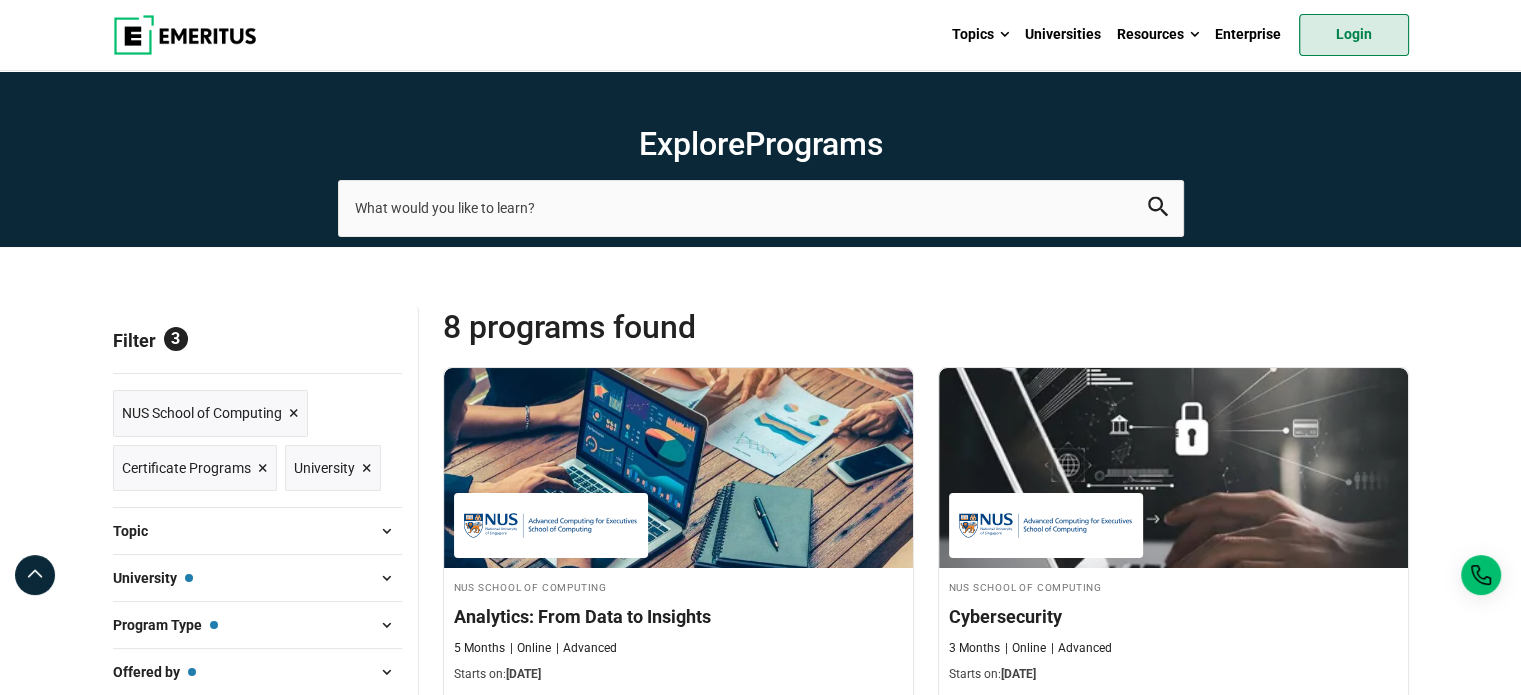 click on "Login" at bounding box center [1354, 35] 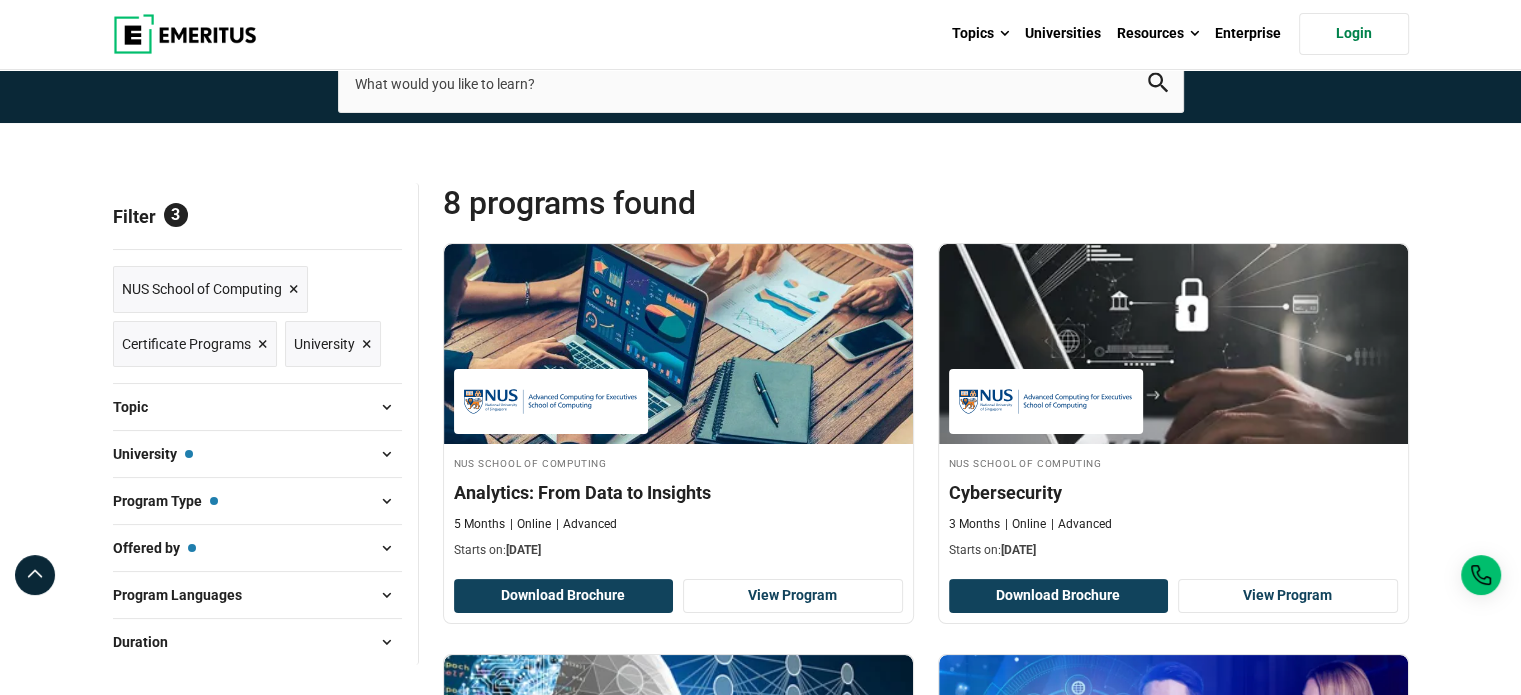 scroll, scrollTop: 100, scrollLeft: 0, axis: vertical 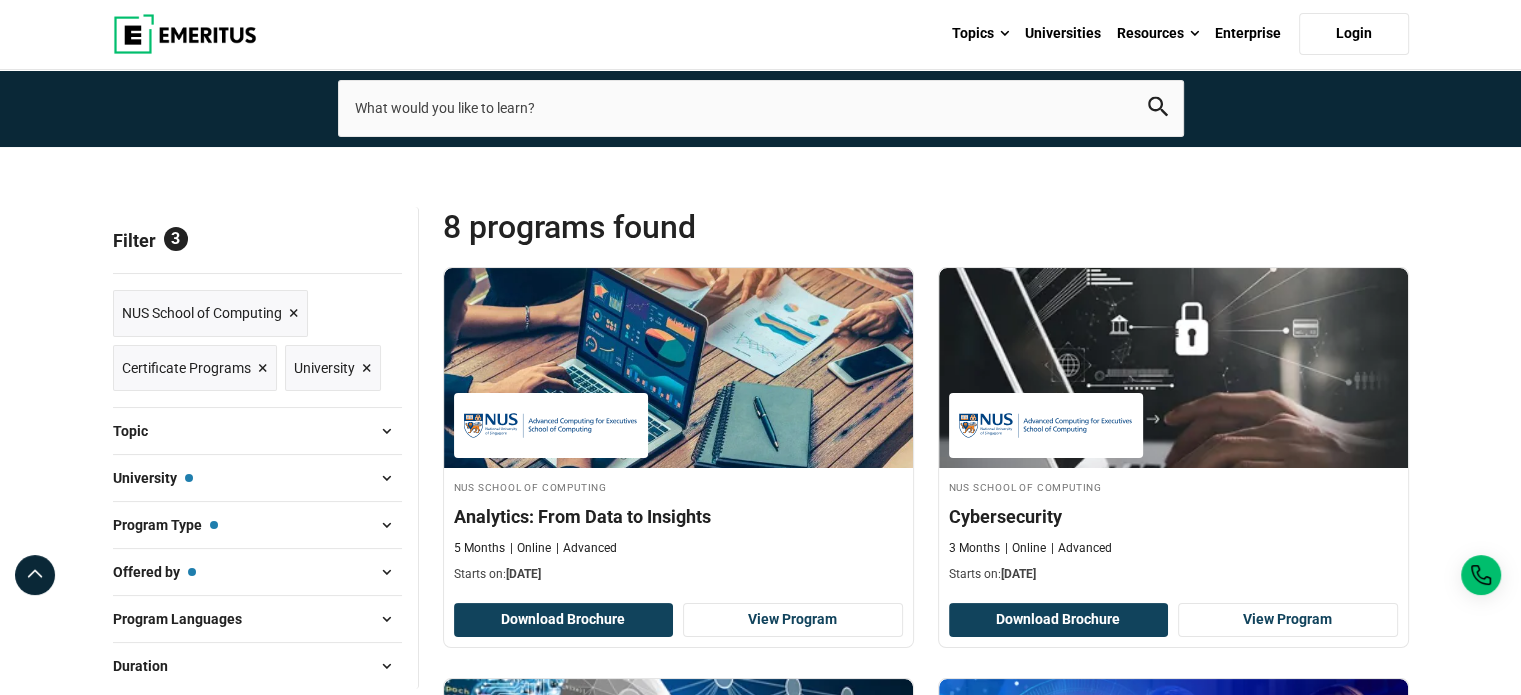 click on "Explore
Programs
leadership marketing project management data science product management
3" at bounding box center (760, 1516) 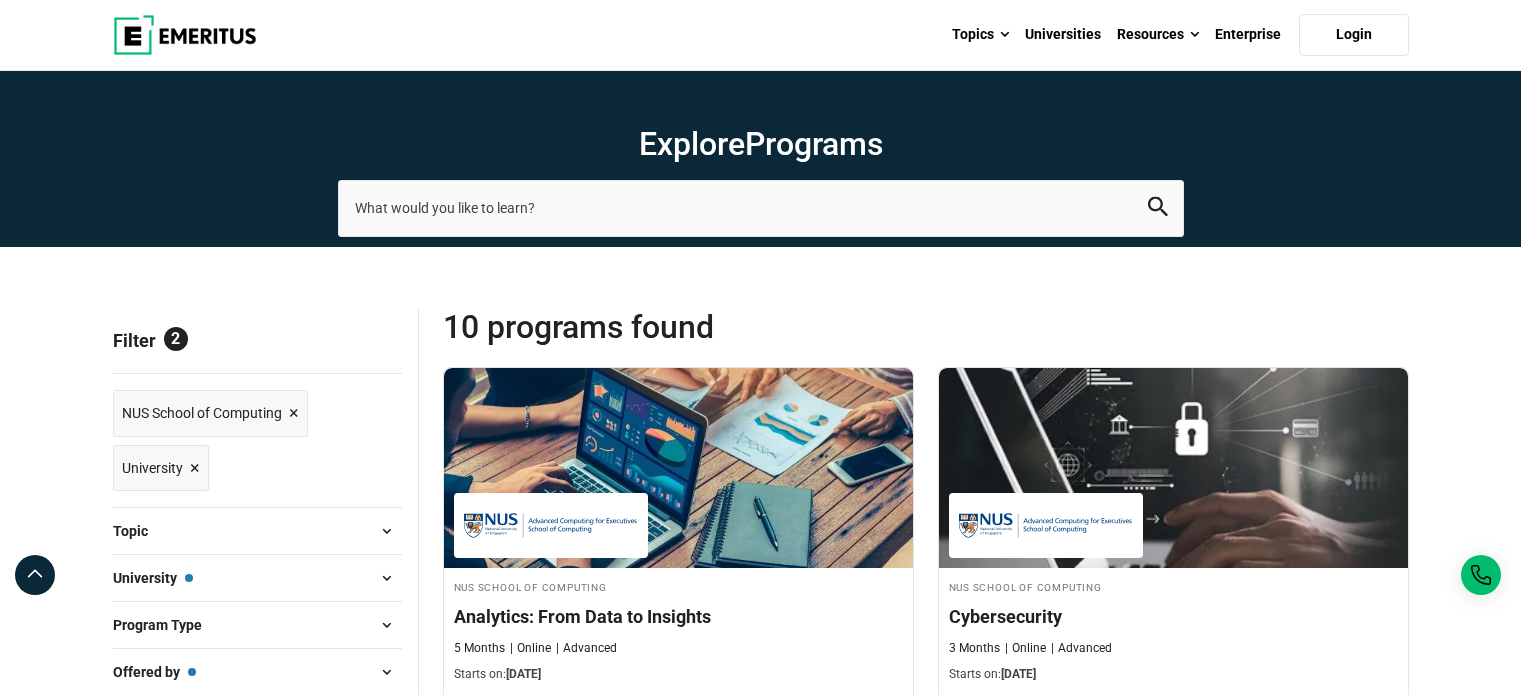 scroll, scrollTop: 200, scrollLeft: 0, axis: vertical 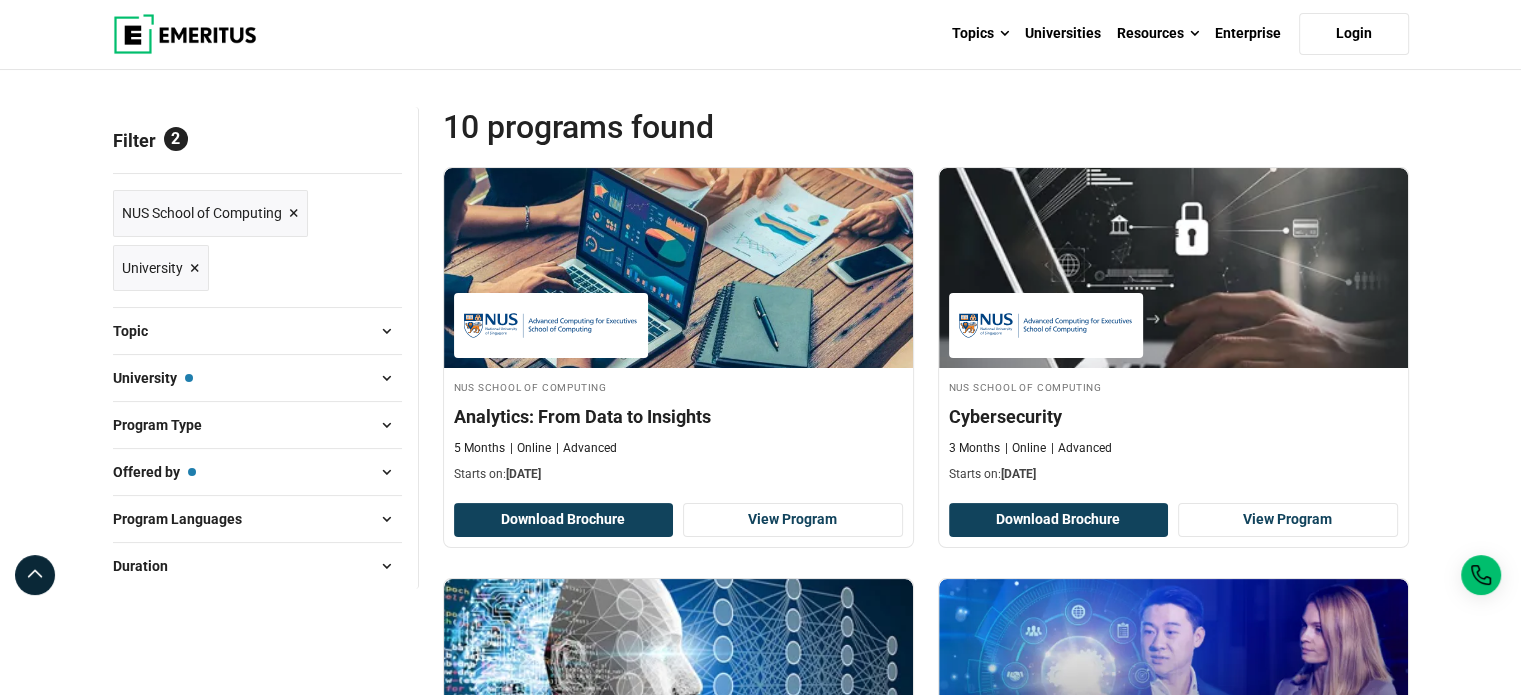 click on "Program Type" at bounding box center [257, 425] 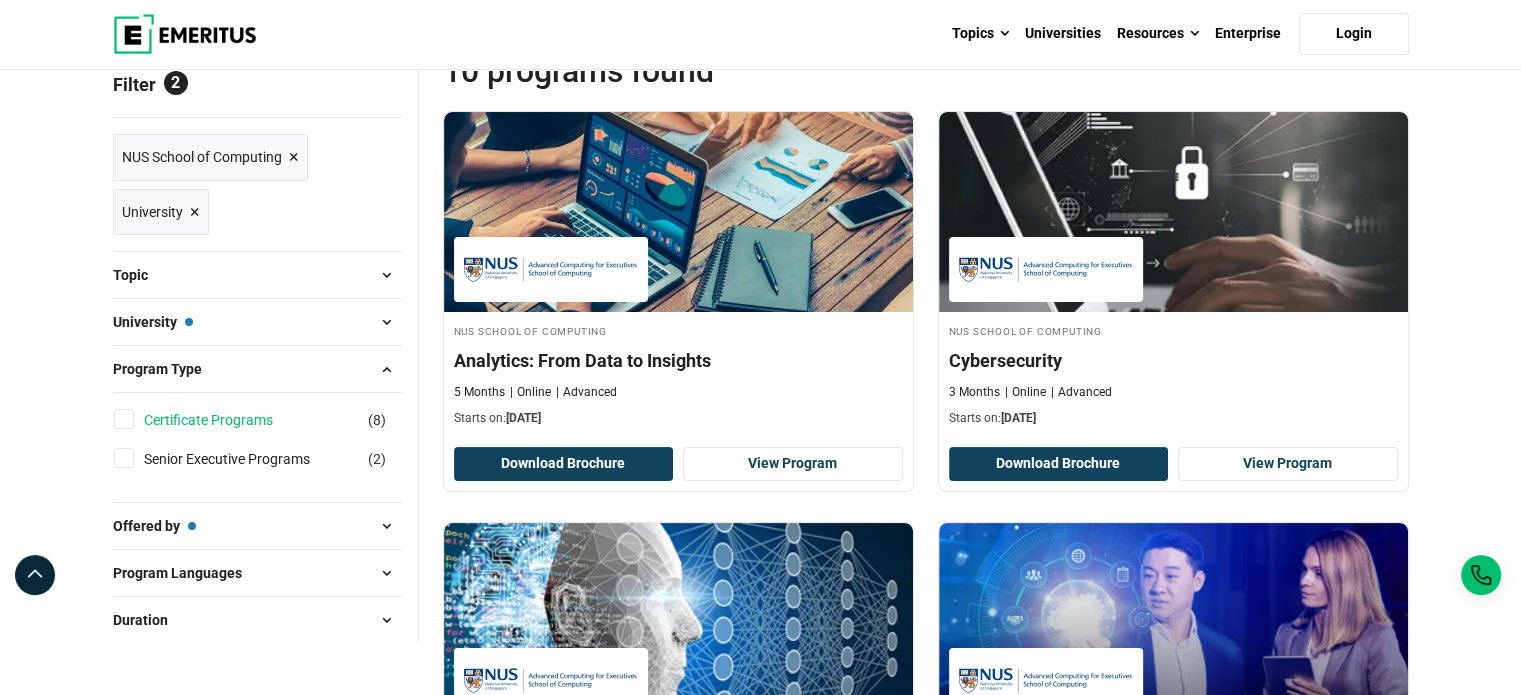 scroll, scrollTop: 300, scrollLeft: 0, axis: vertical 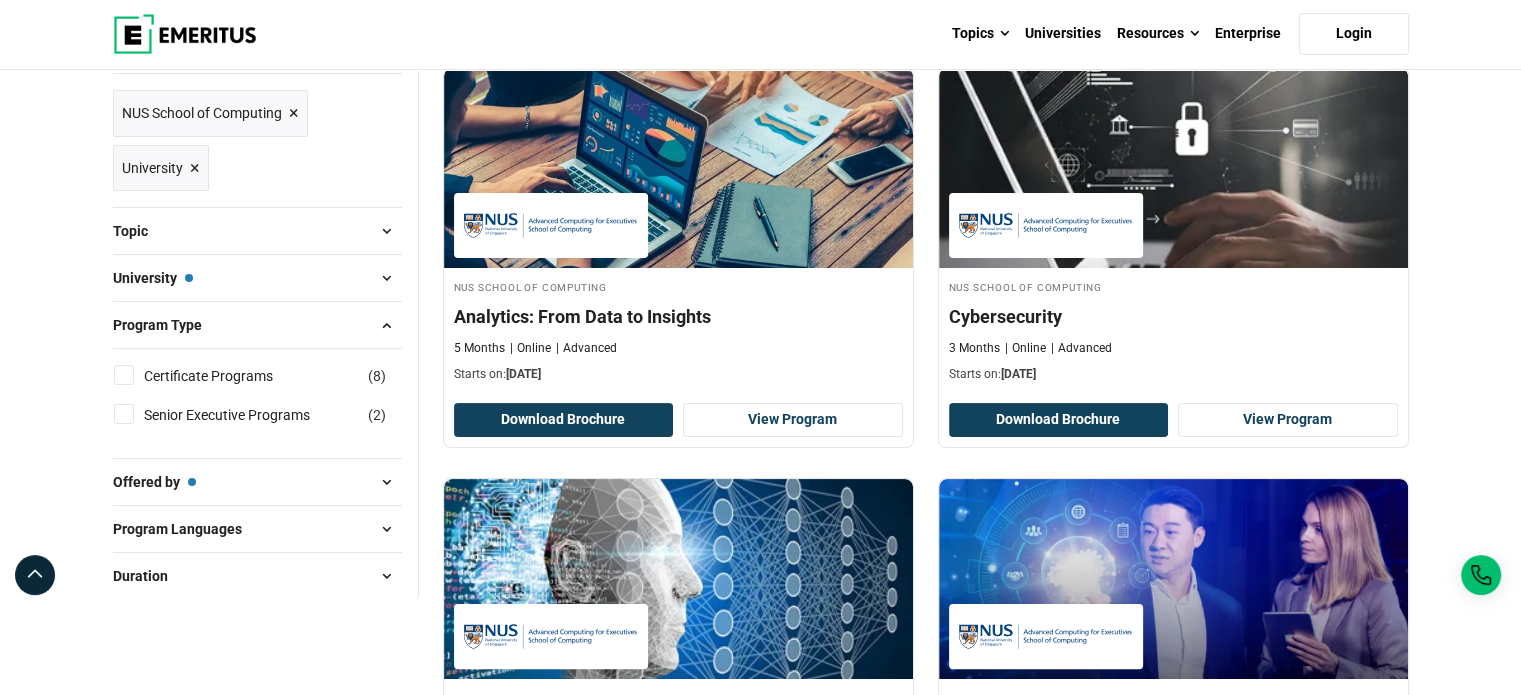 click on "×" at bounding box center (195, 168) 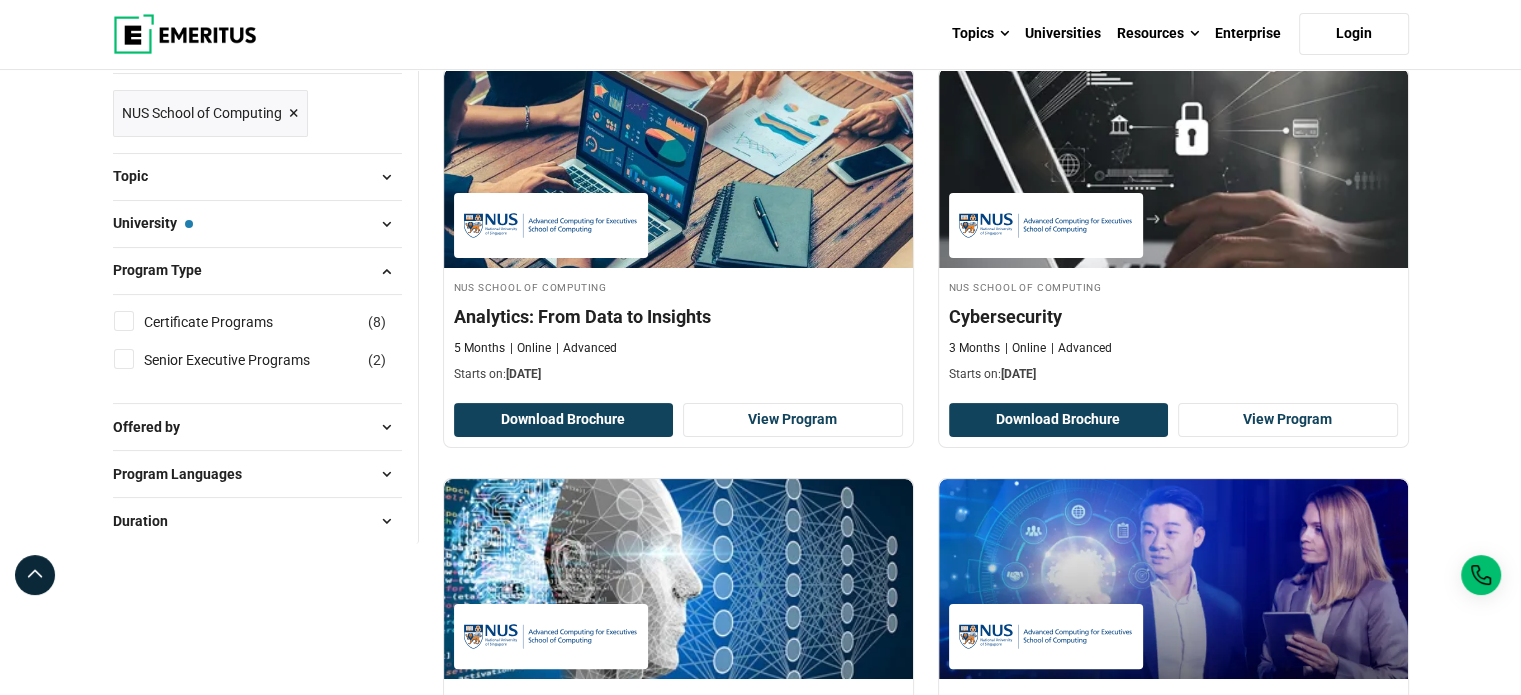 scroll, scrollTop: 300, scrollLeft: 0, axis: vertical 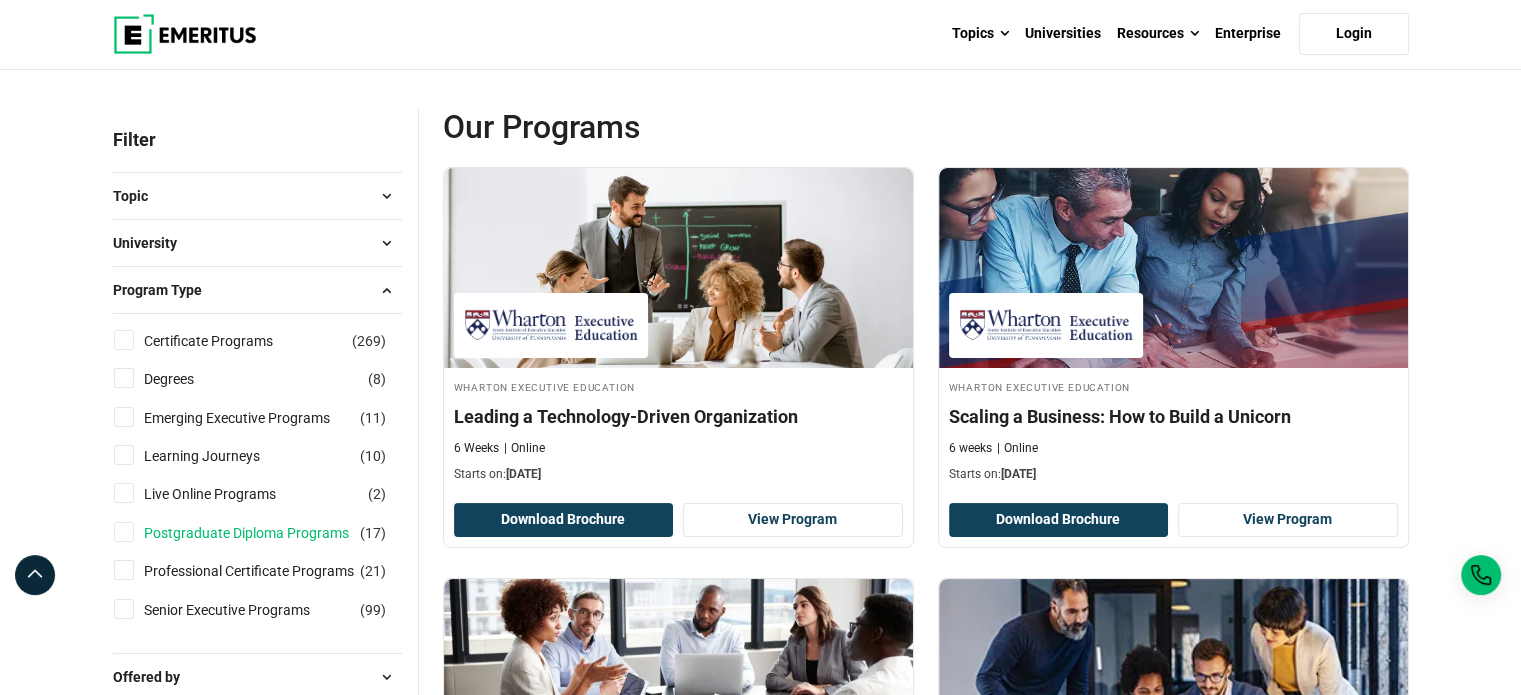 click on "Postgraduate Diploma Programs" at bounding box center [266, 533] 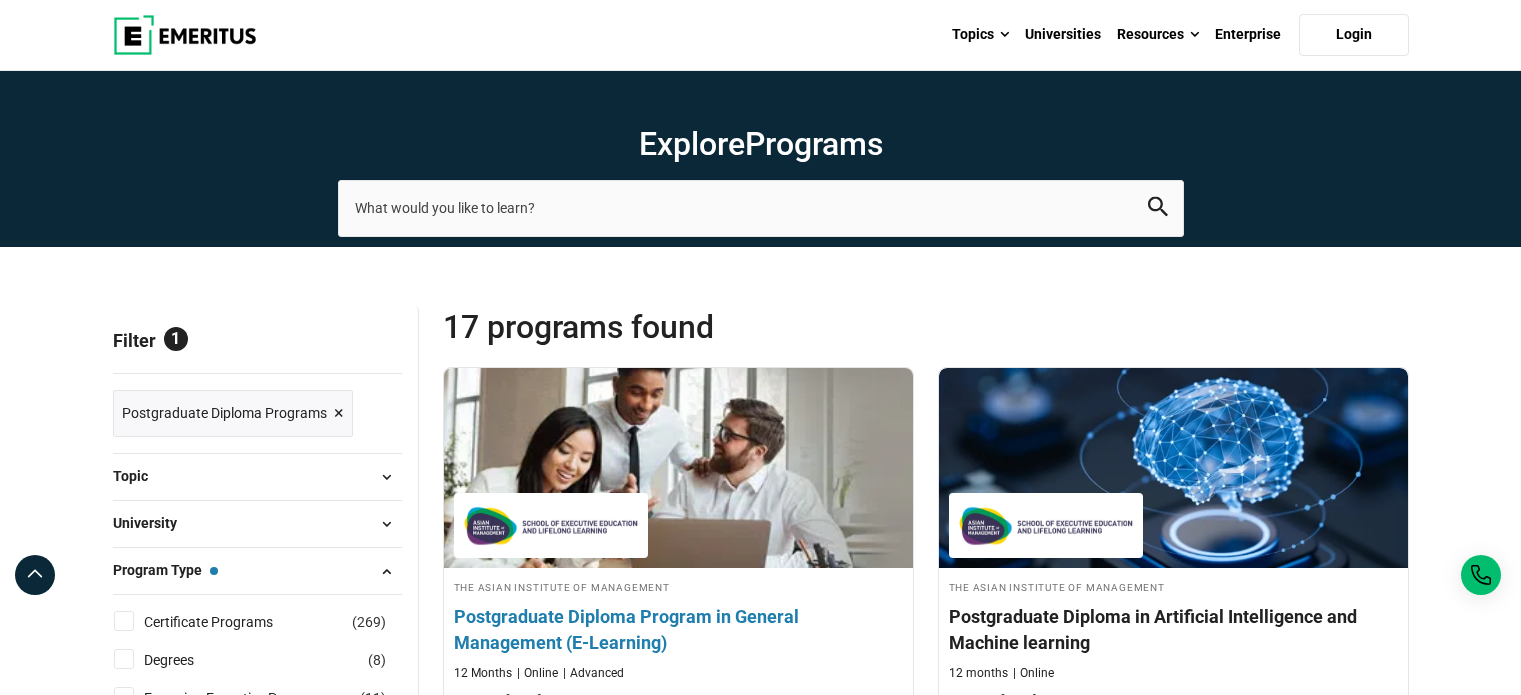 scroll, scrollTop: 0, scrollLeft: 0, axis: both 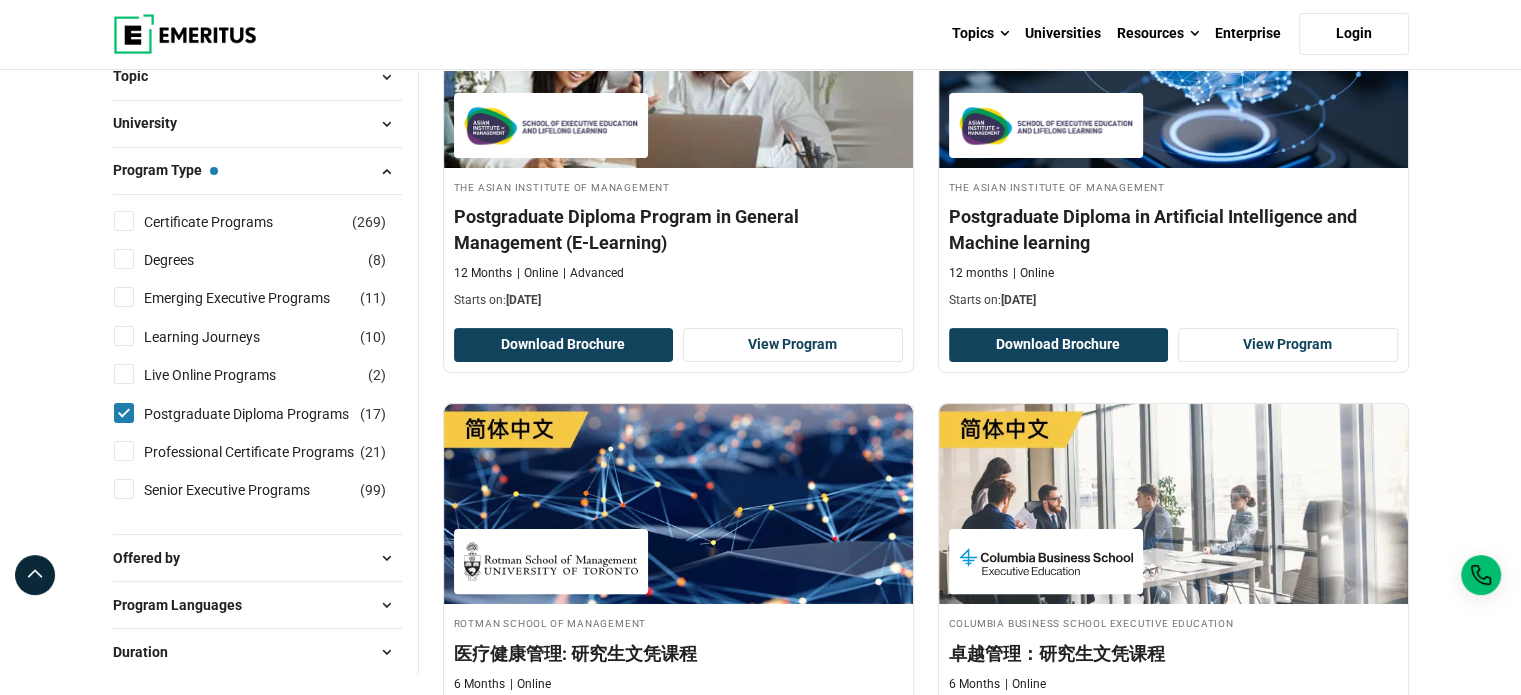 drag, startPoint x: 391, startPoint y: 118, endPoint x: 419, endPoint y: 125, distance: 28.86174 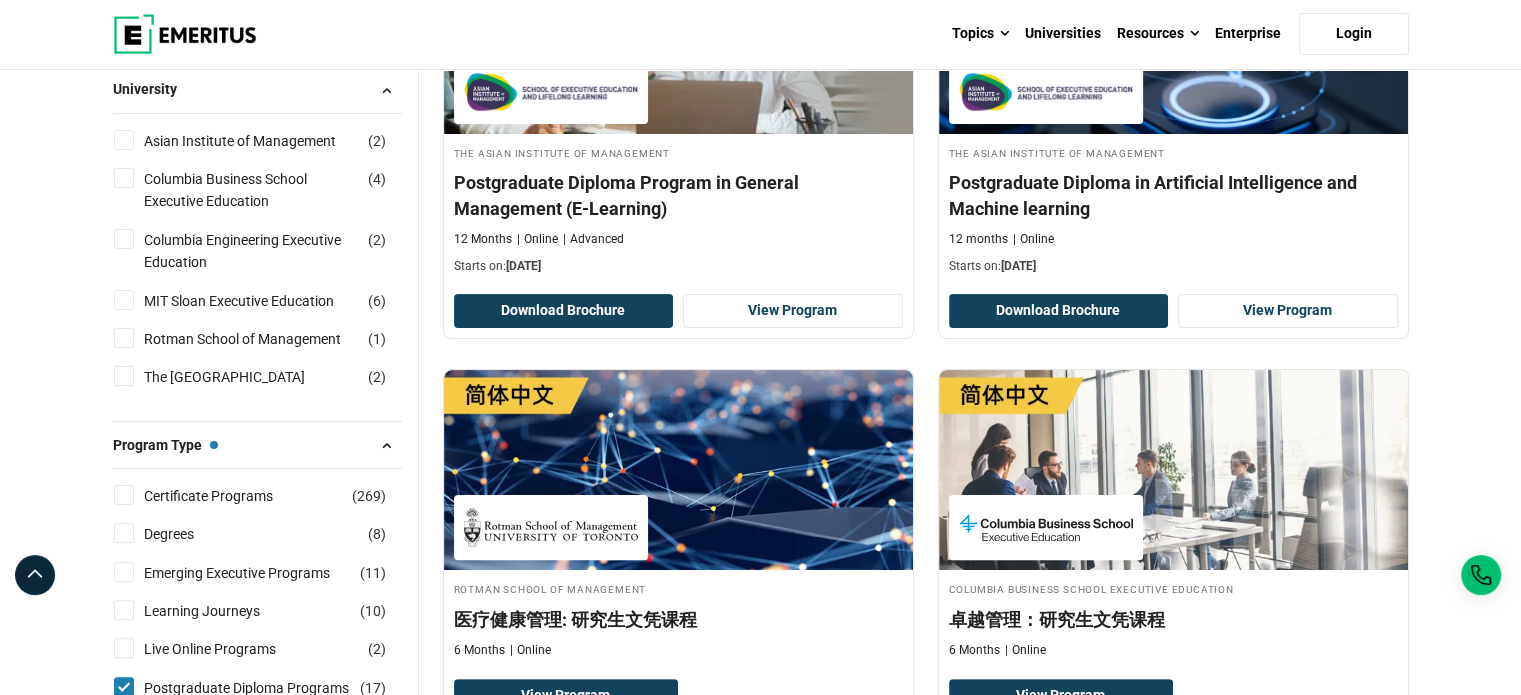 scroll, scrollTop: 400, scrollLeft: 0, axis: vertical 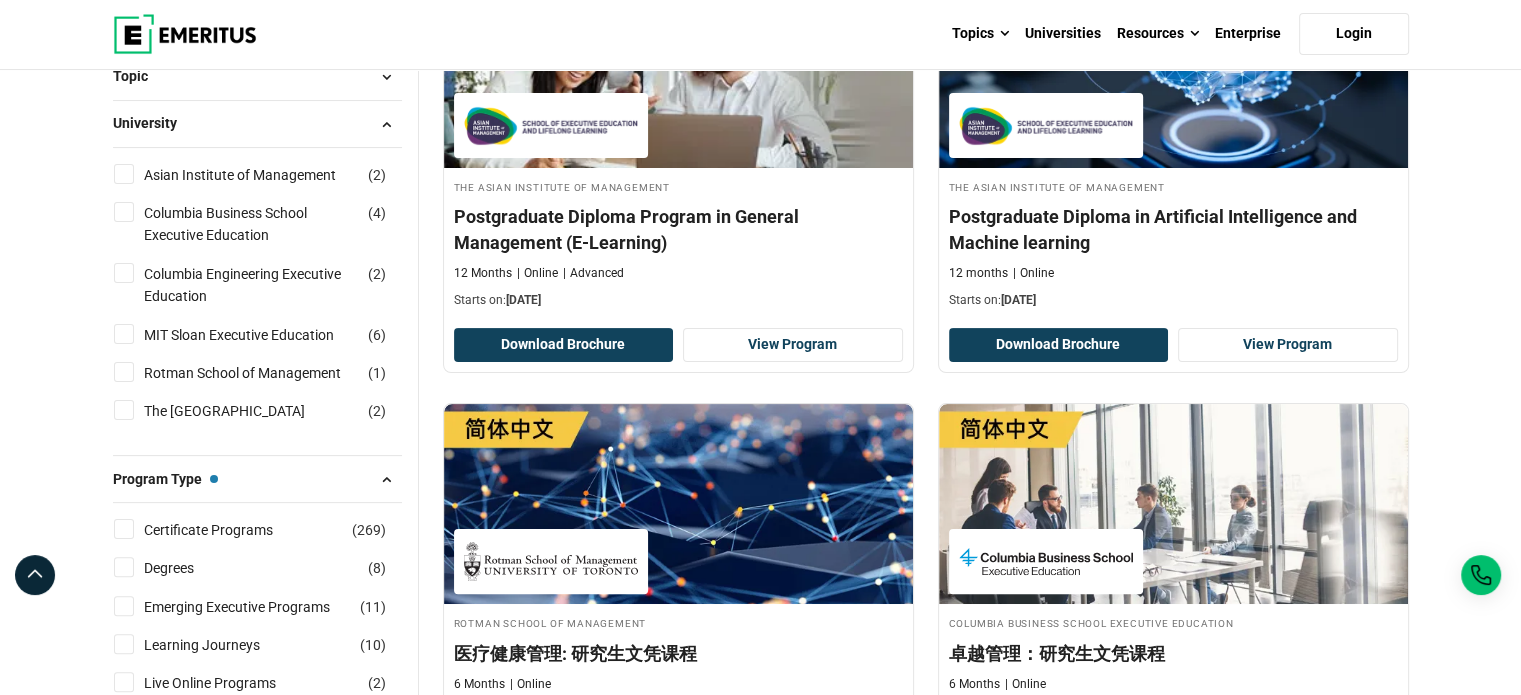click at bounding box center [387, 77] 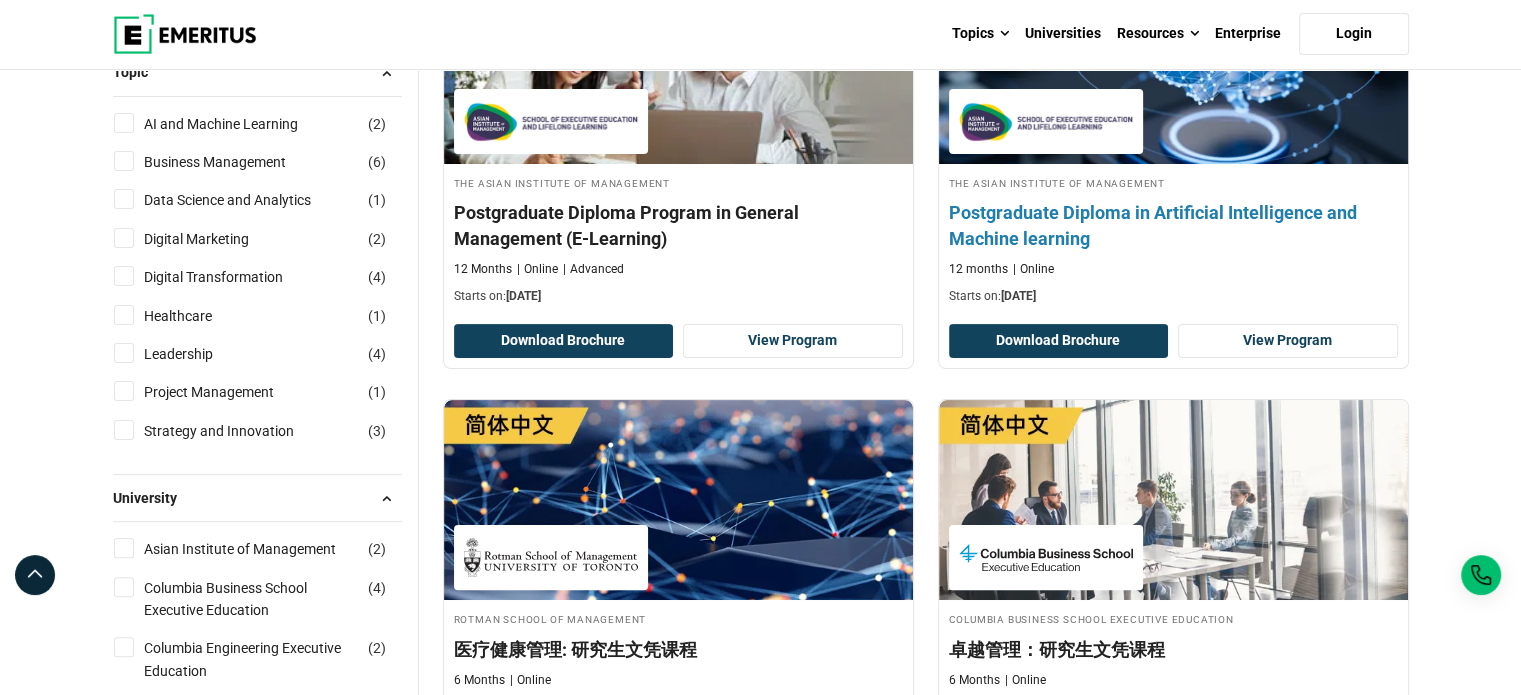 scroll, scrollTop: 400, scrollLeft: 0, axis: vertical 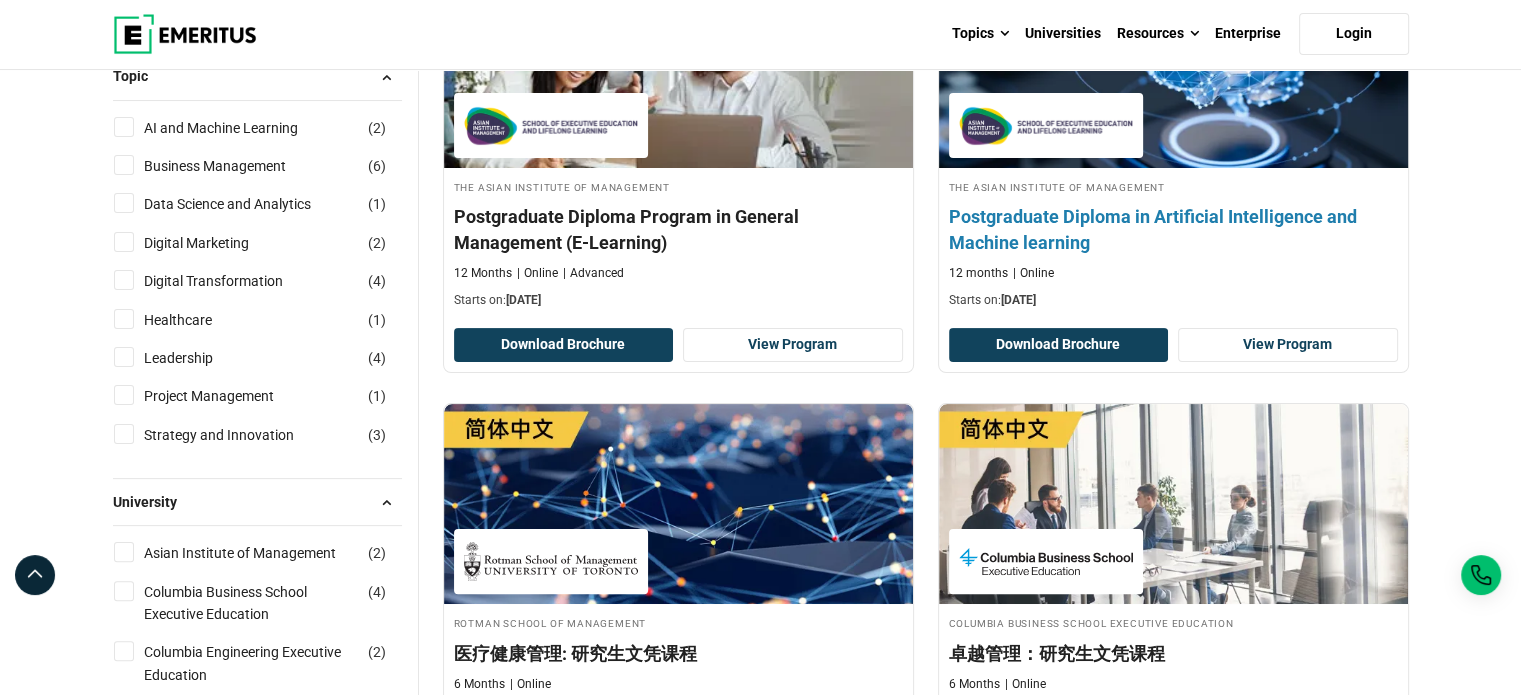 click on "Postgraduate Diploma in Artificial Intelligence and Machine learning" at bounding box center [1173, 229] 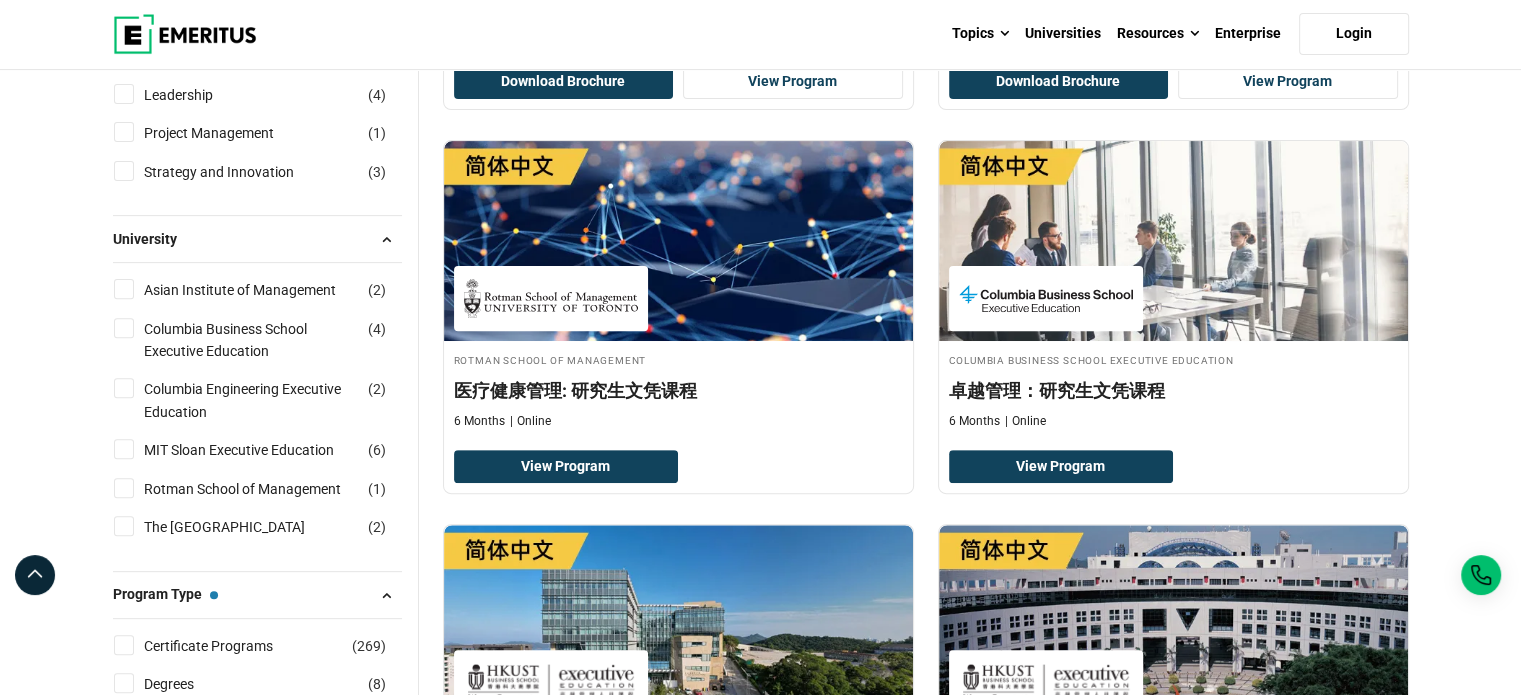 scroll, scrollTop: 662, scrollLeft: 0, axis: vertical 